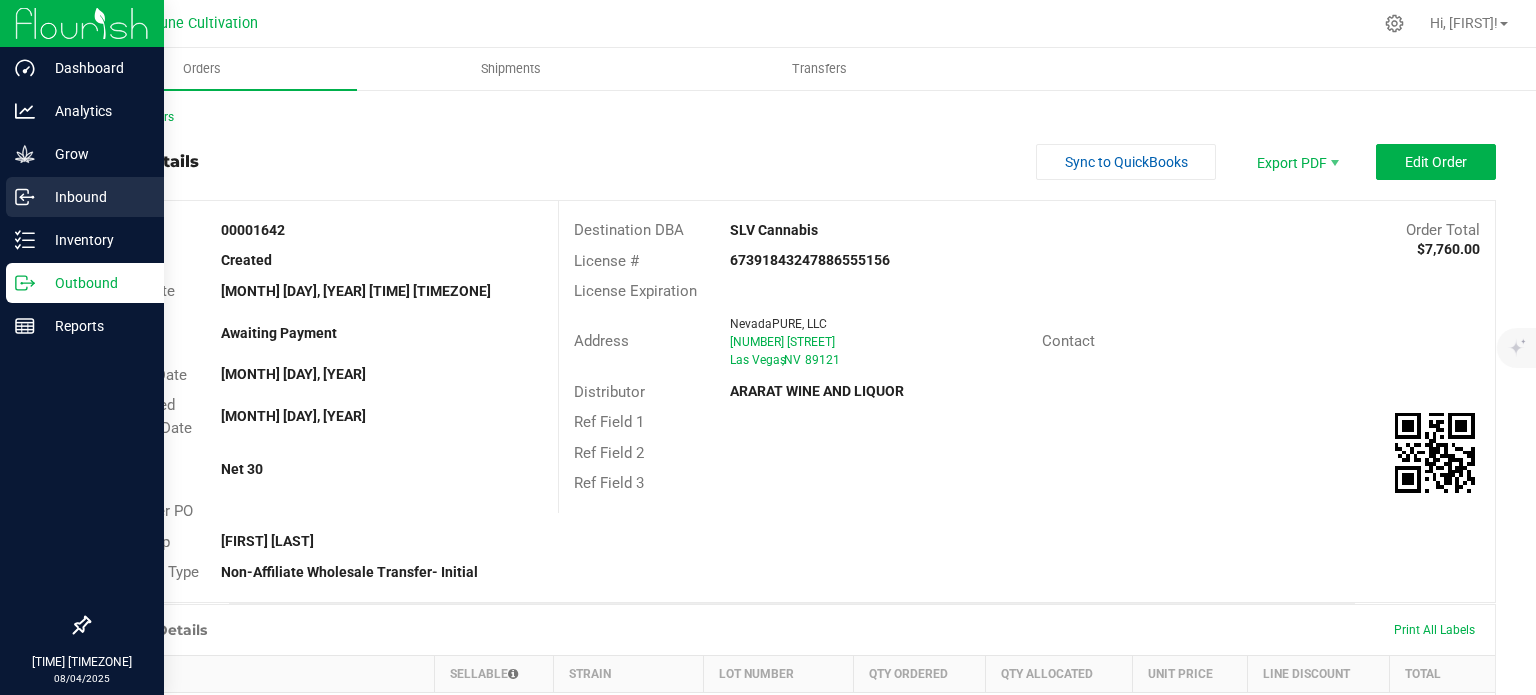 scroll, scrollTop: 0, scrollLeft: 0, axis: both 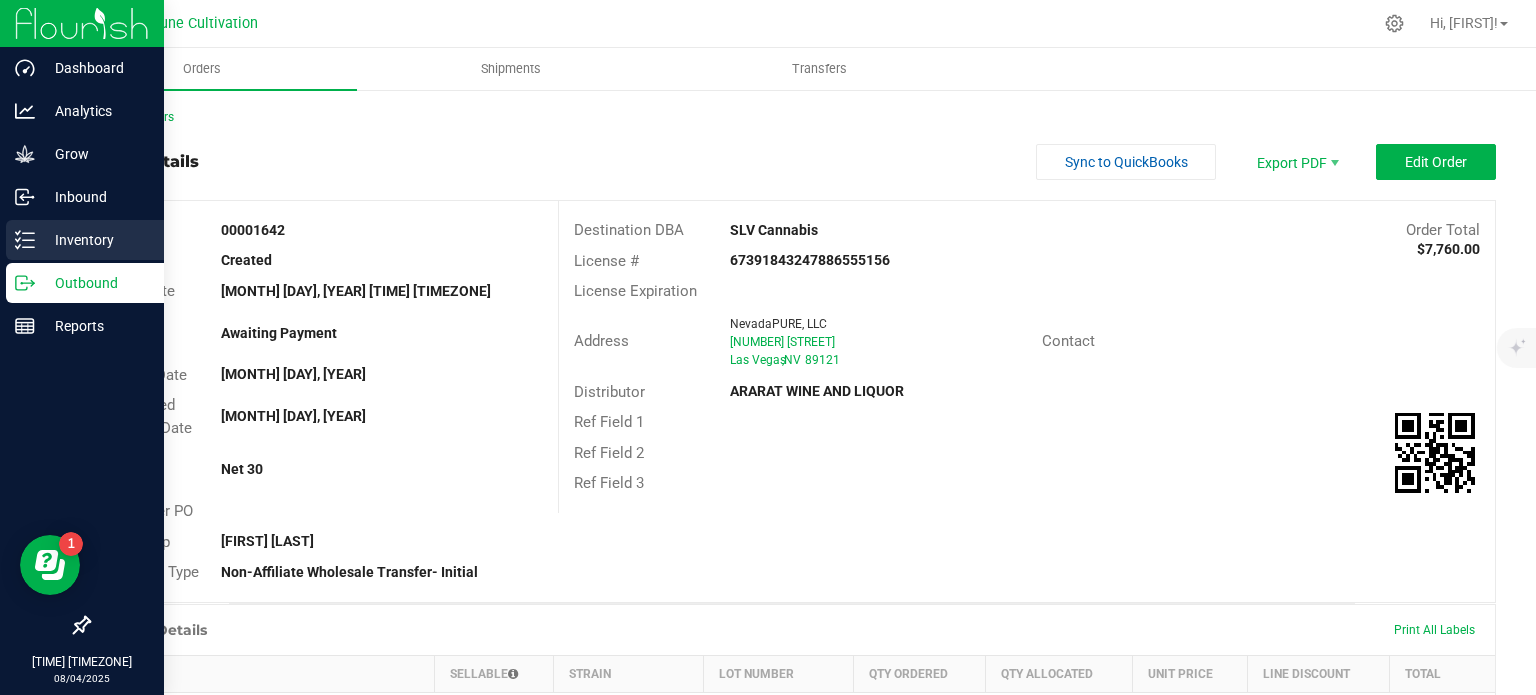 click 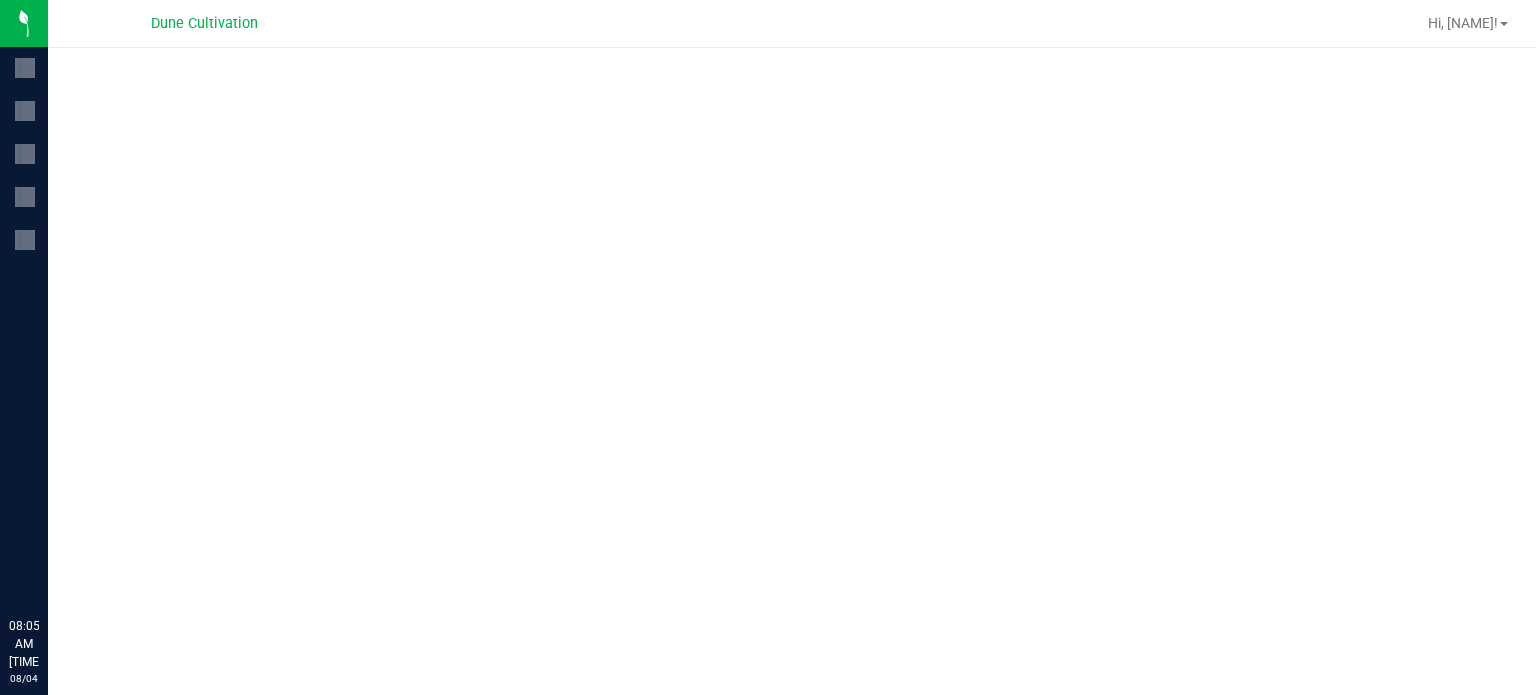scroll, scrollTop: 0, scrollLeft: 0, axis: both 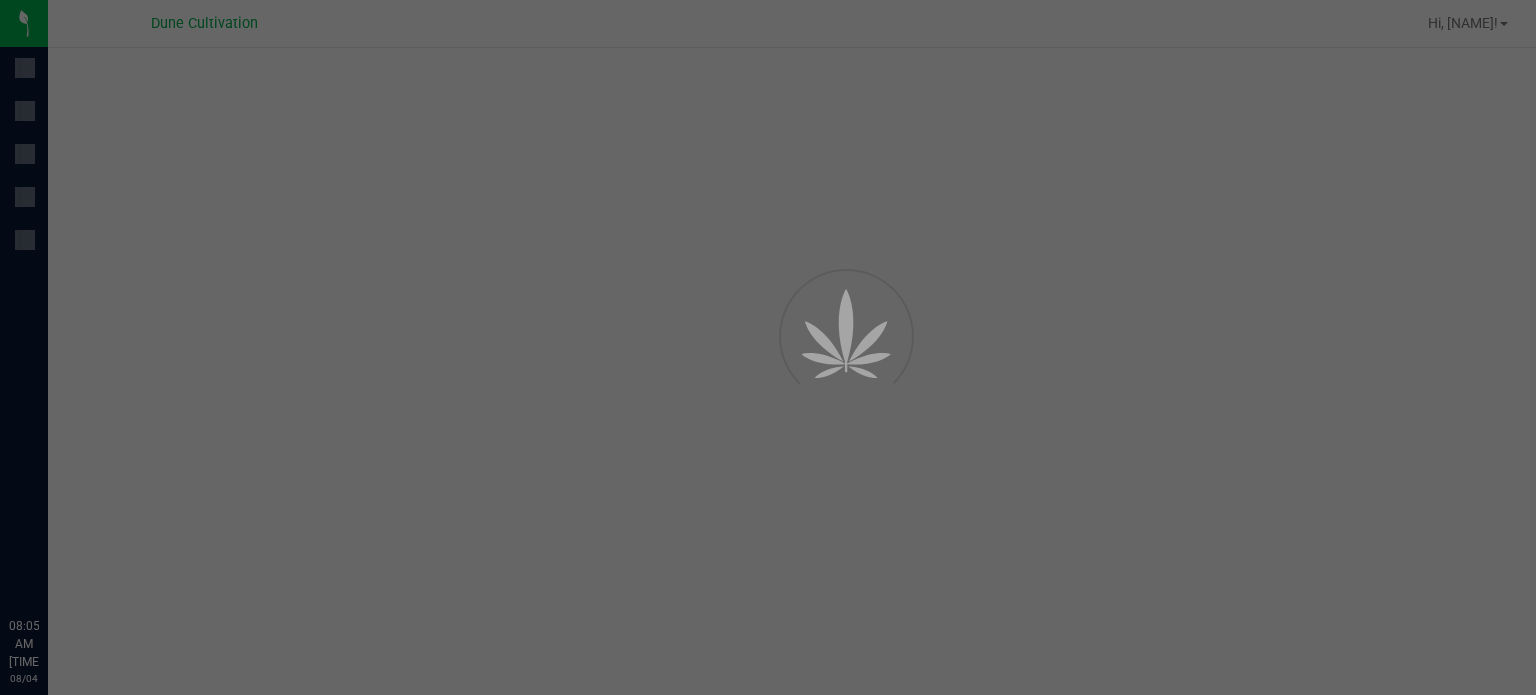 click at bounding box center [768, 347] 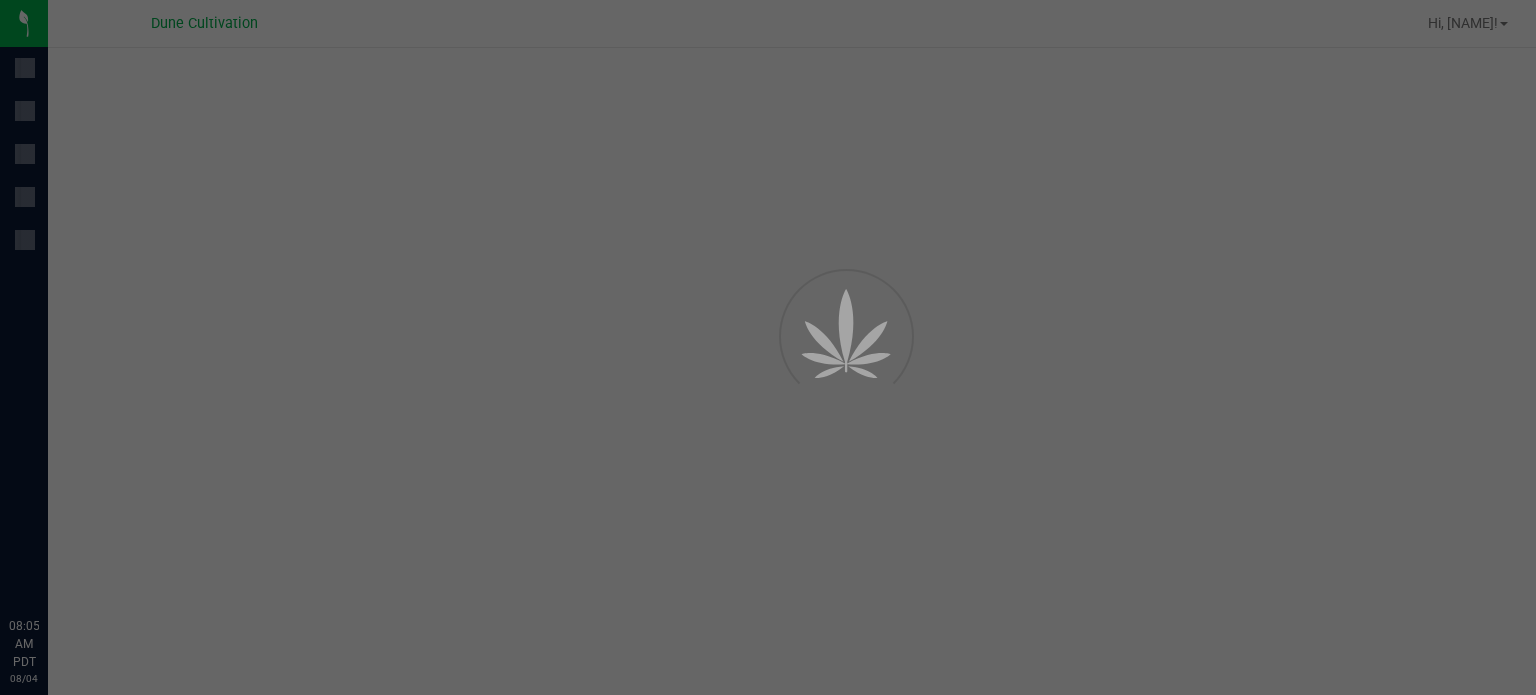 scroll, scrollTop: 0, scrollLeft: 0, axis: both 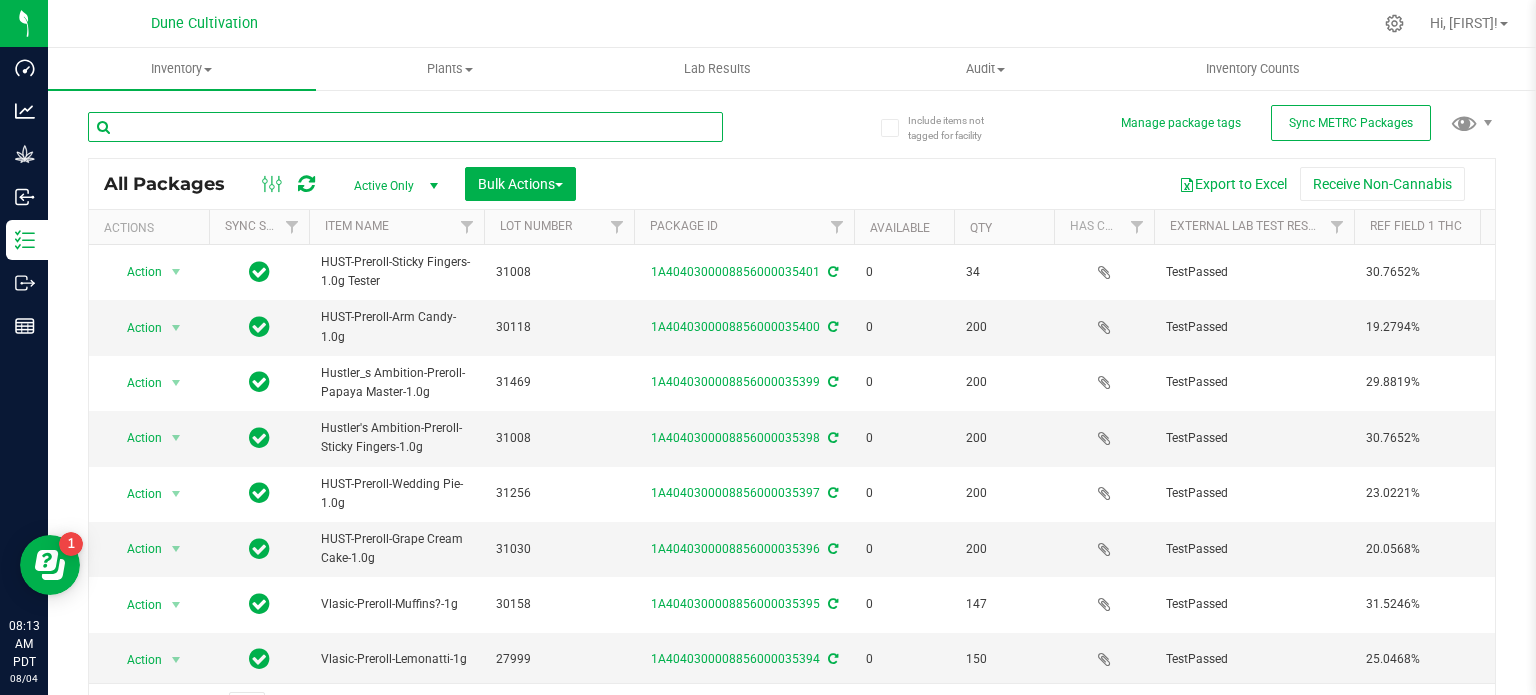 click at bounding box center (405, 127) 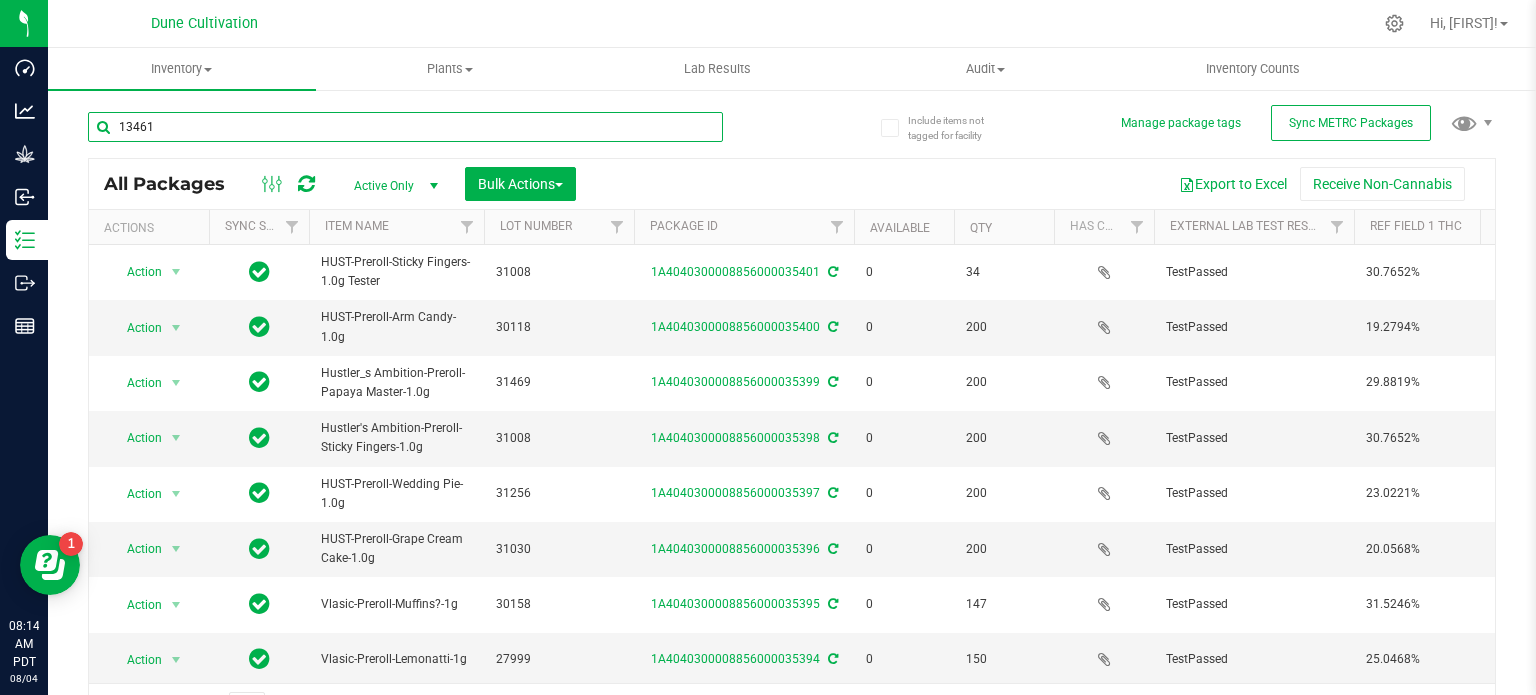 type on "13461" 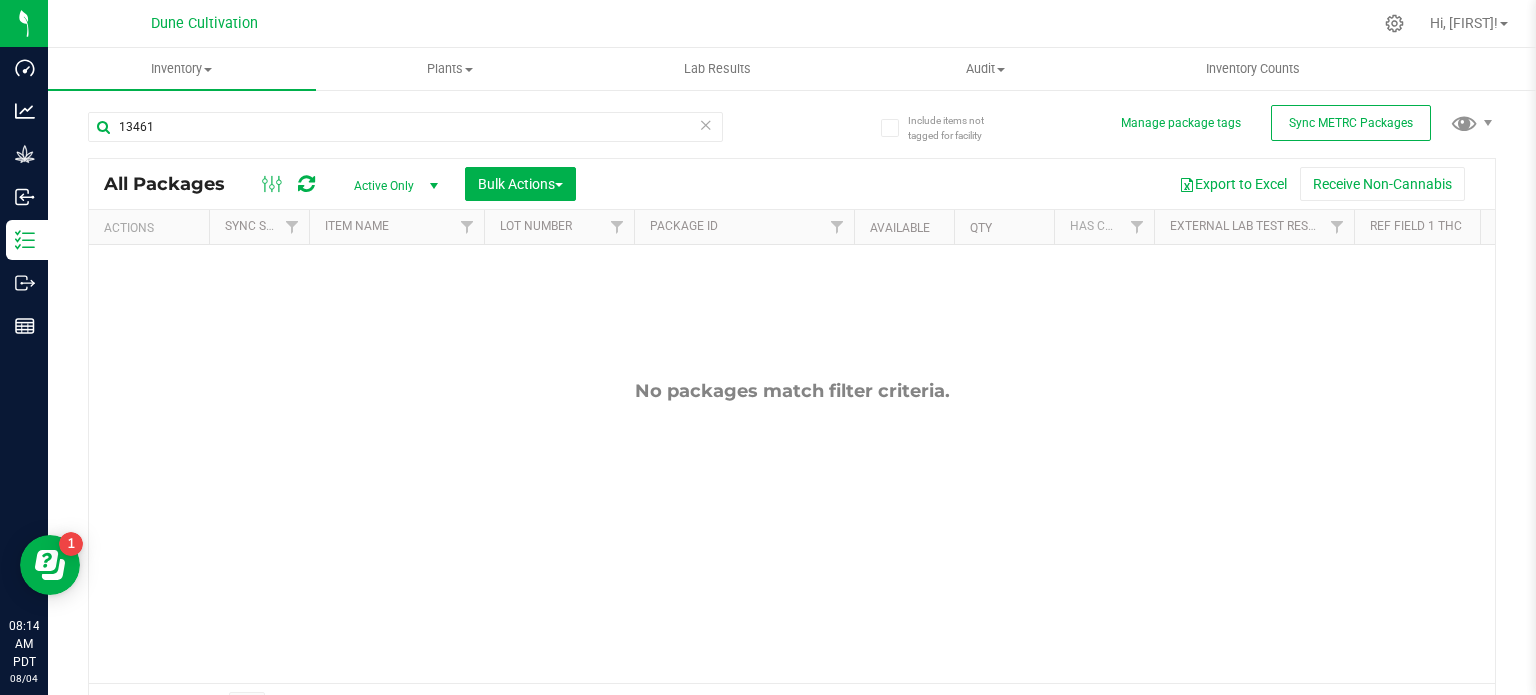click on "Active Only" at bounding box center (392, 186) 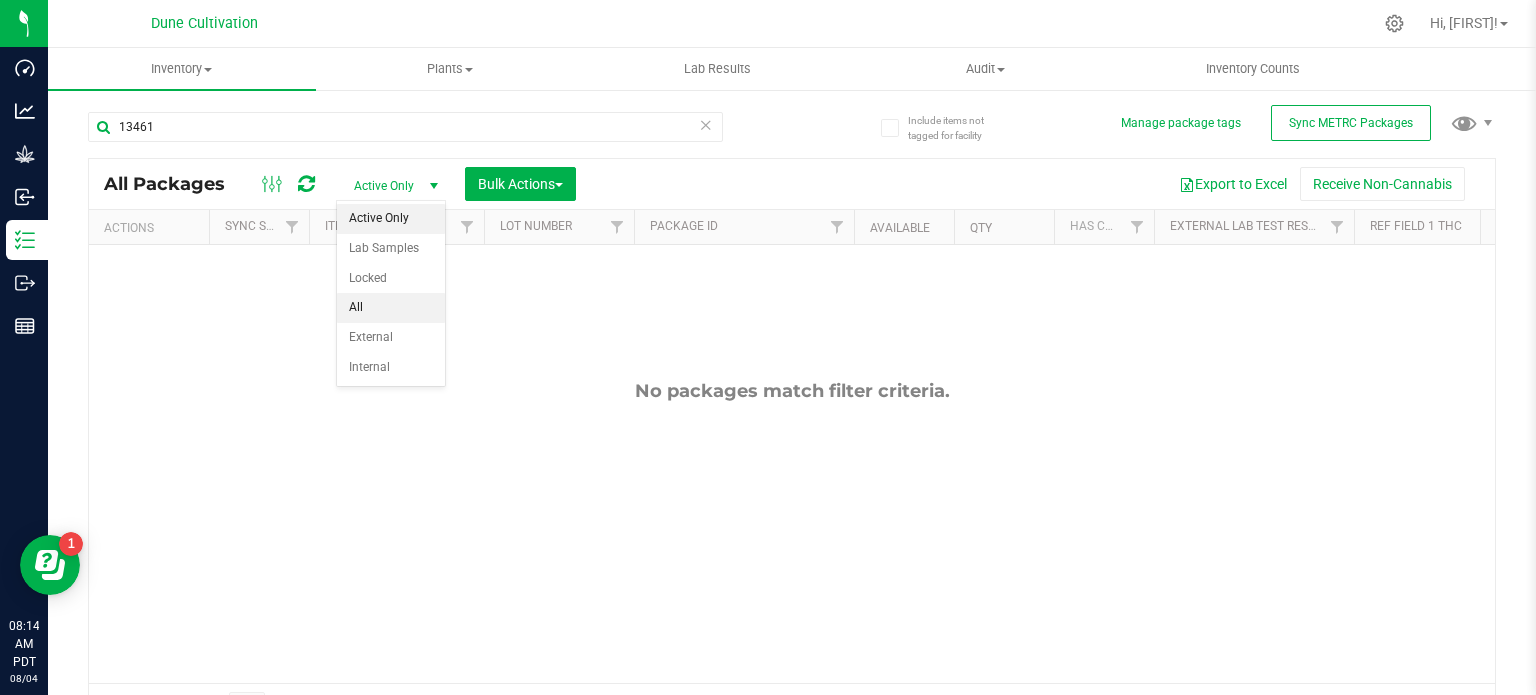 click on "All" at bounding box center [391, 308] 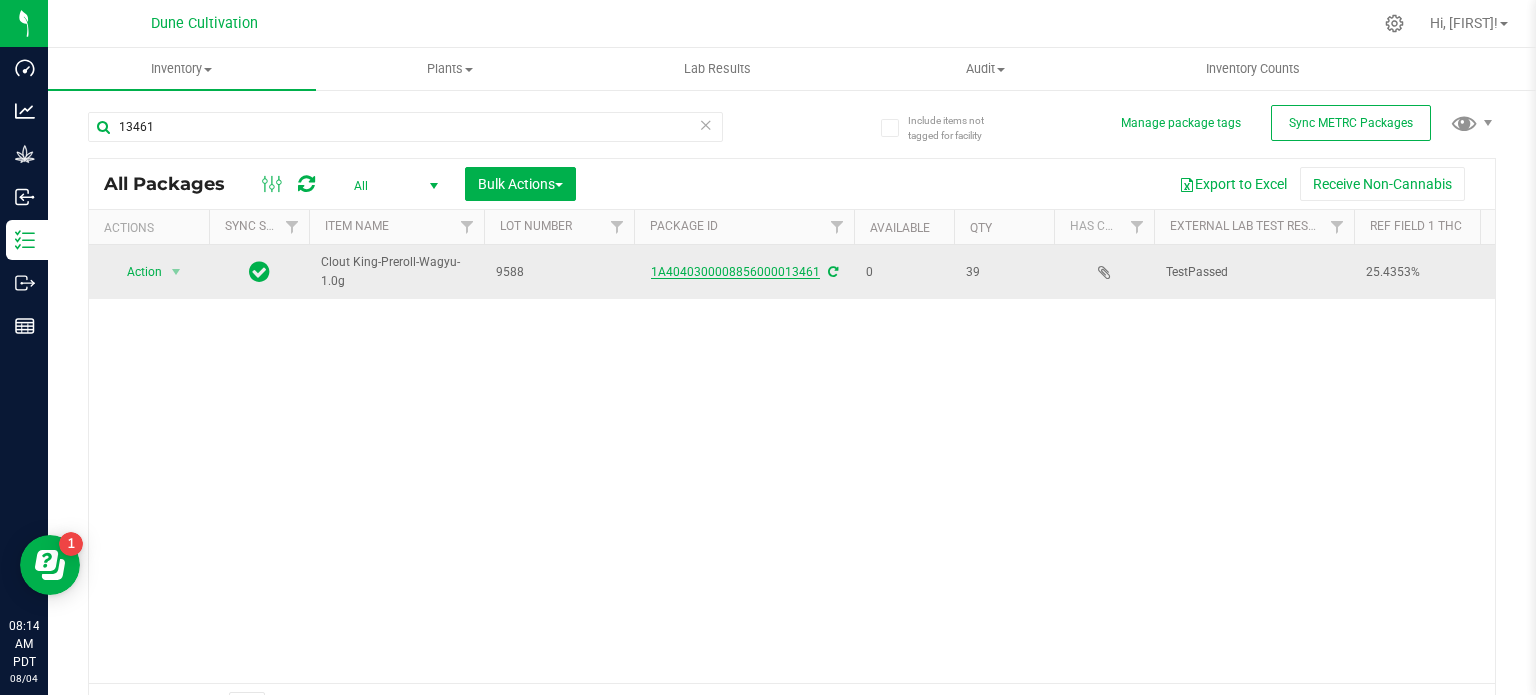 click on "1A4040300008856000013461" at bounding box center [735, 272] 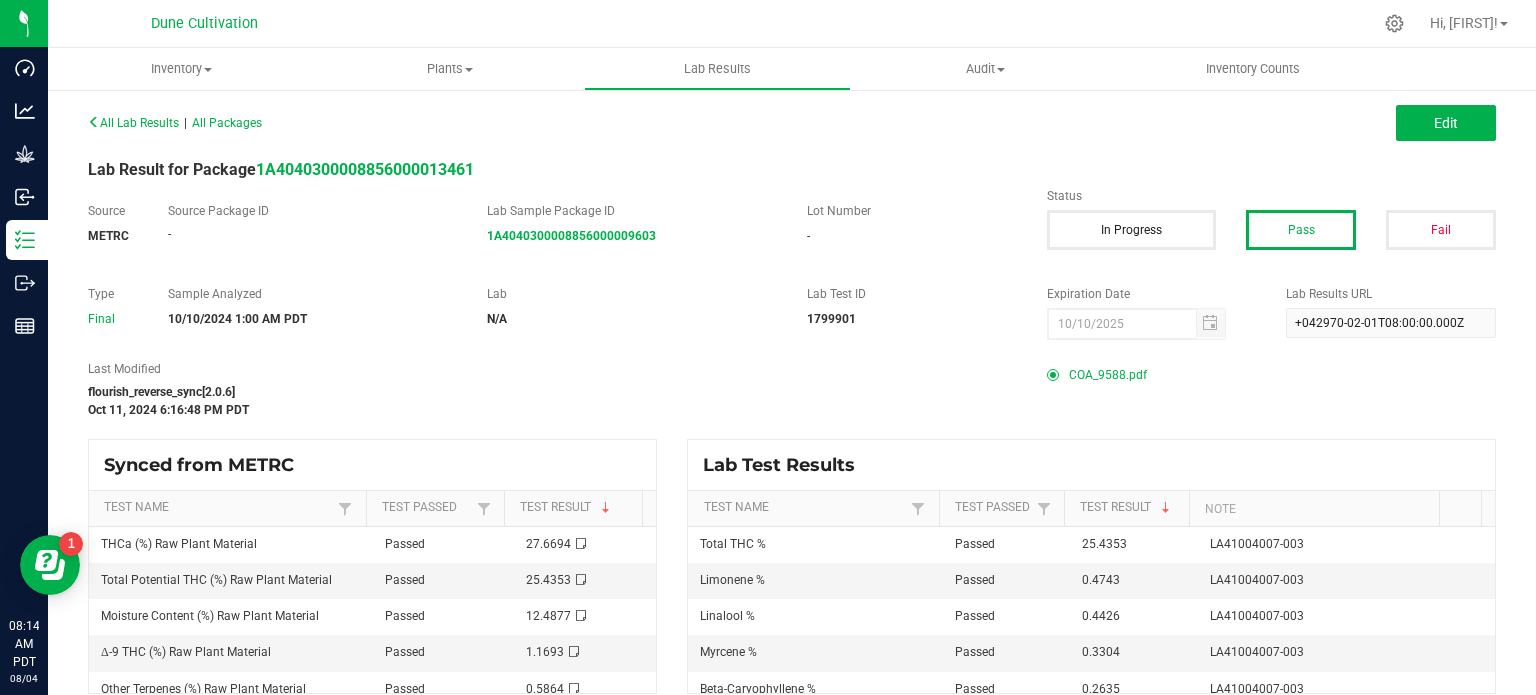 click on "COA_9588.pdf" at bounding box center [1108, 375] 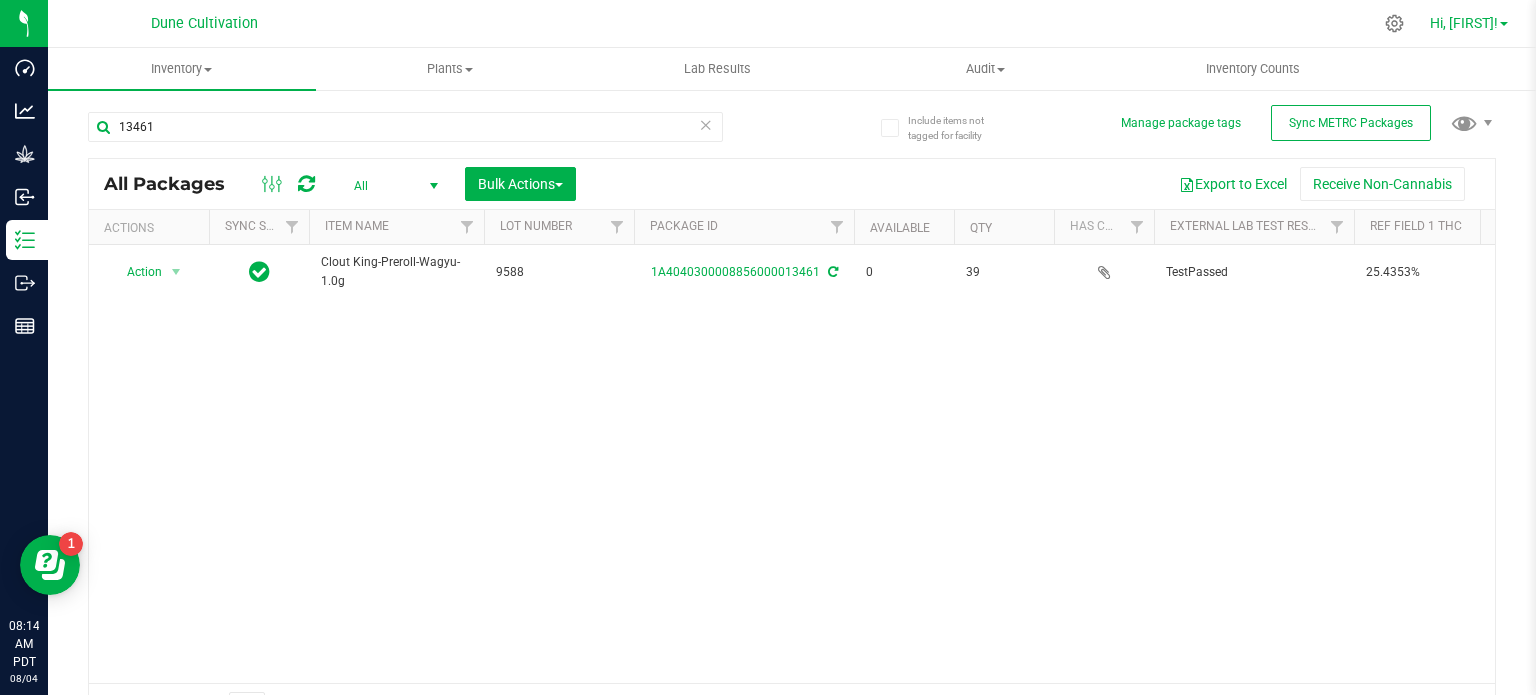 click on "Hi, [FIRST]!" at bounding box center (1464, 23) 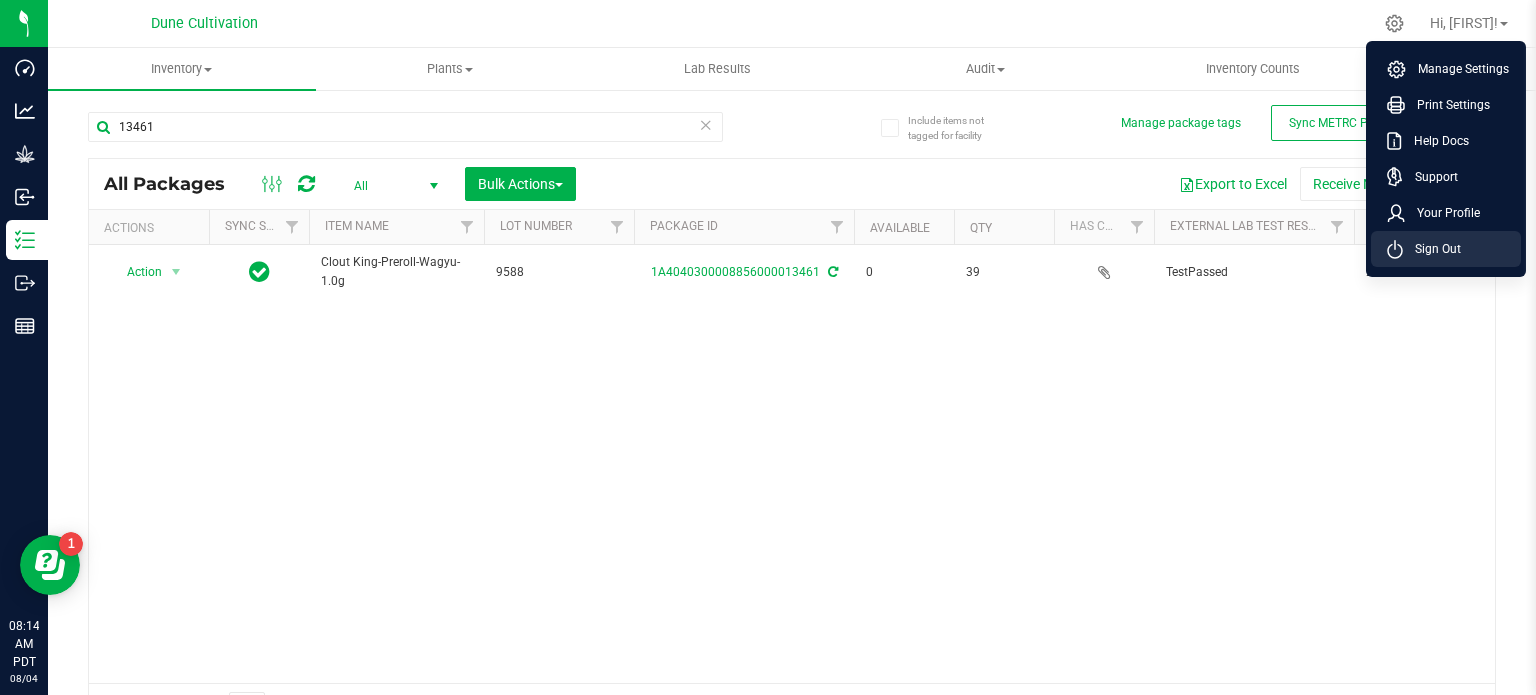 click on "Sign Out" at bounding box center (1432, 249) 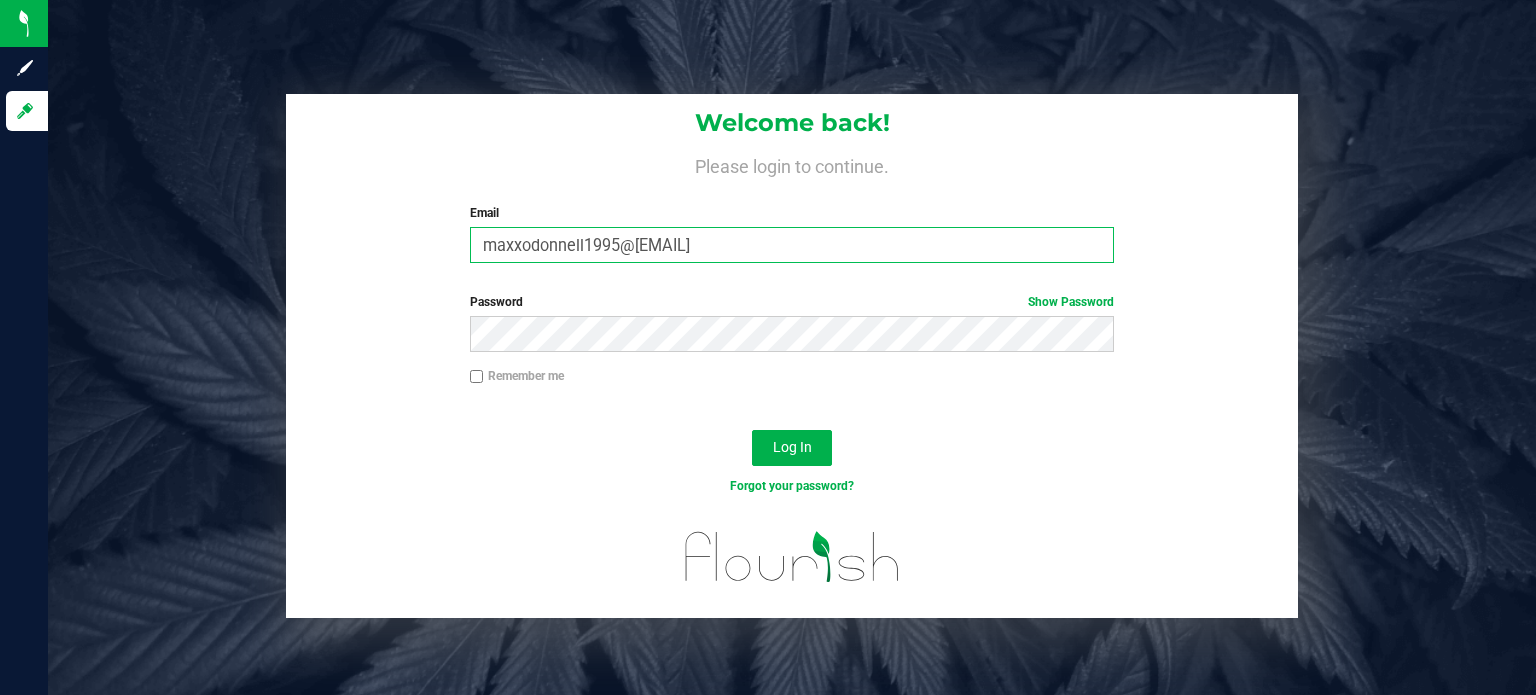 click on "maxxodonnell1995@[EMAIL]" at bounding box center [792, 245] 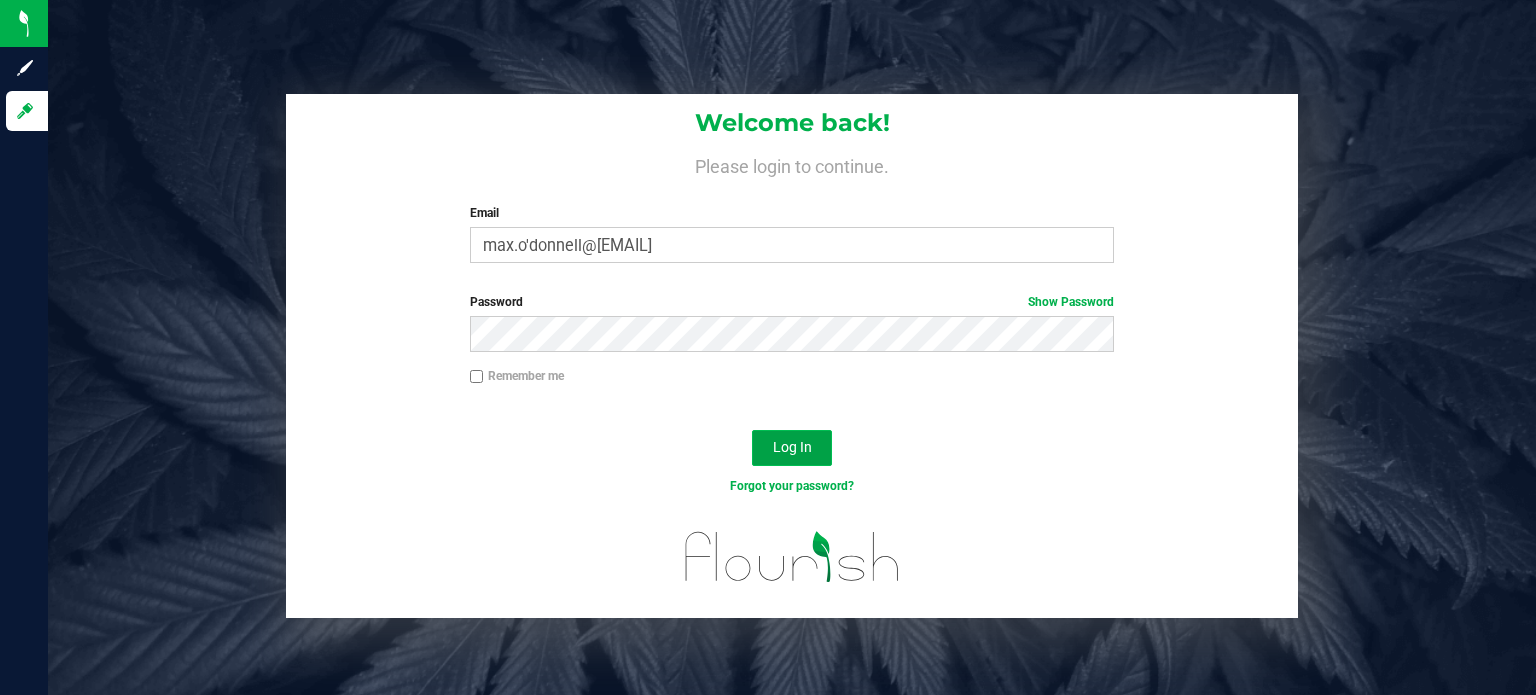 click on "Log In" at bounding box center [792, 447] 